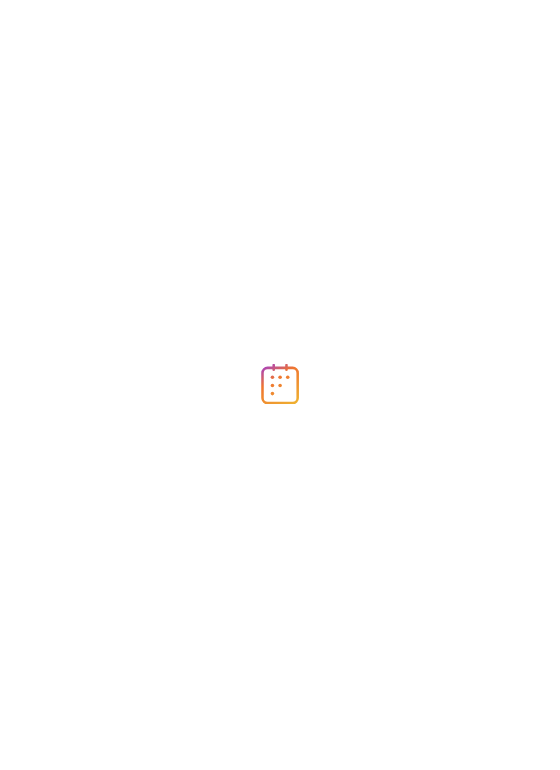 scroll, scrollTop: 0, scrollLeft: 0, axis: both 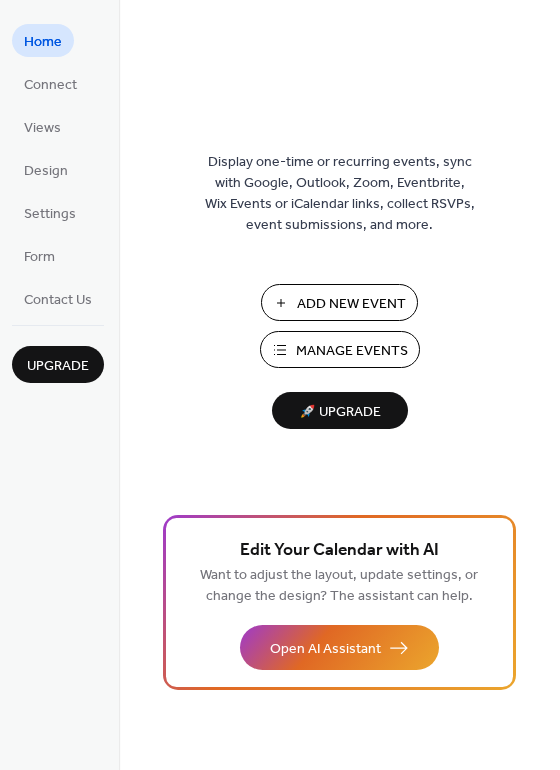 click on "Add New Event" at bounding box center [339, 302] 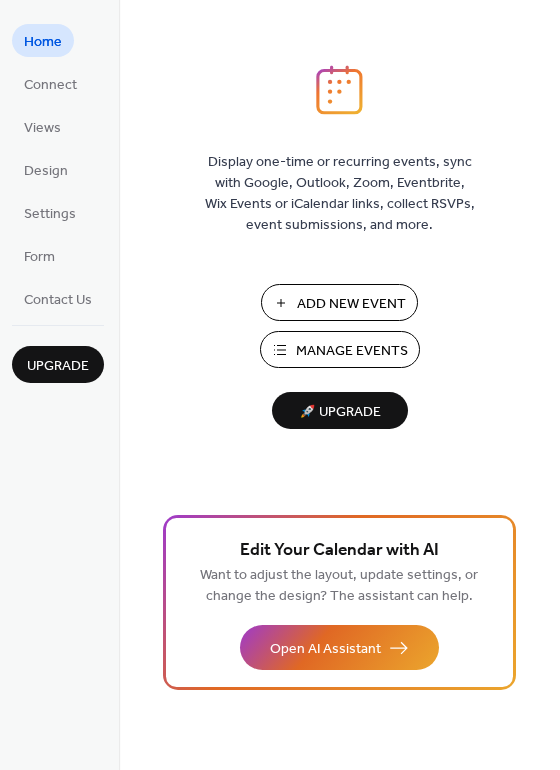 click on "Manage Events" at bounding box center (340, 349) 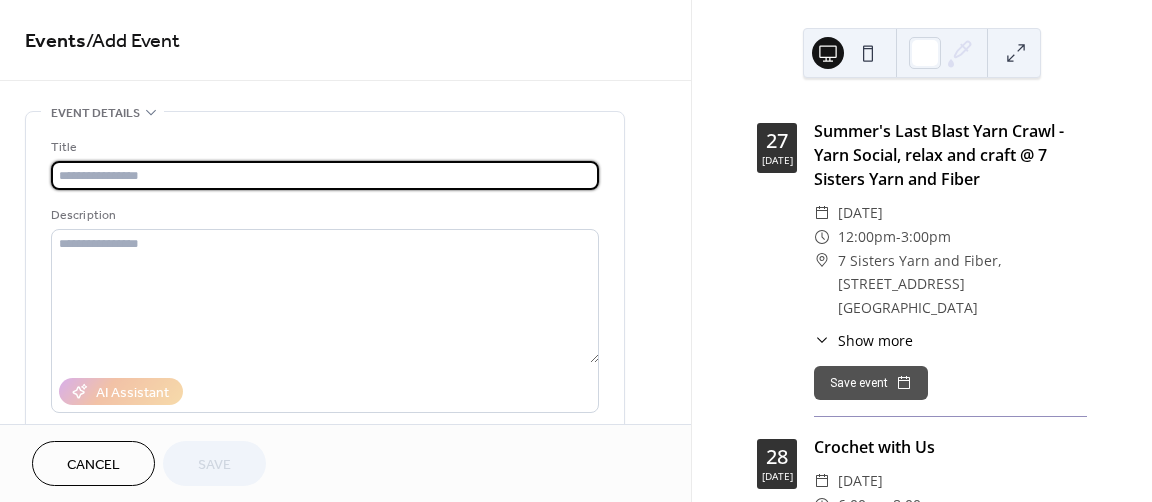 scroll, scrollTop: 0, scrollLeft: 0, axis: both 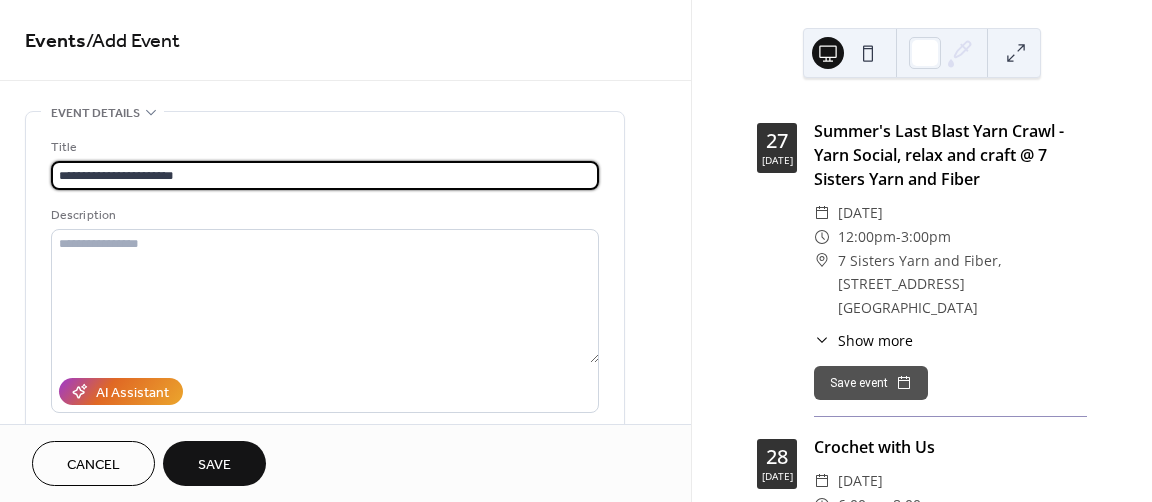 type on "**********" 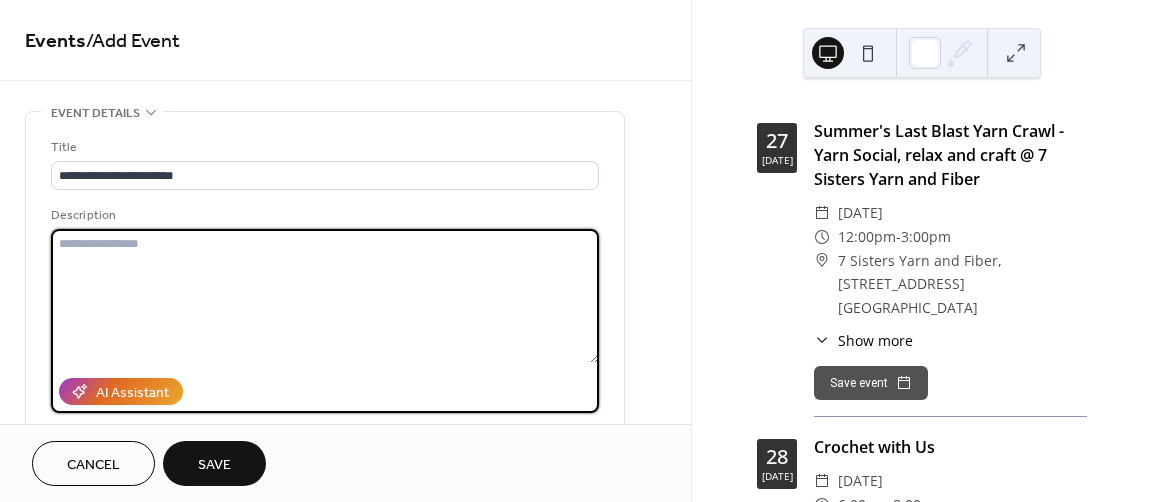 click at bounding box center (325, 296) 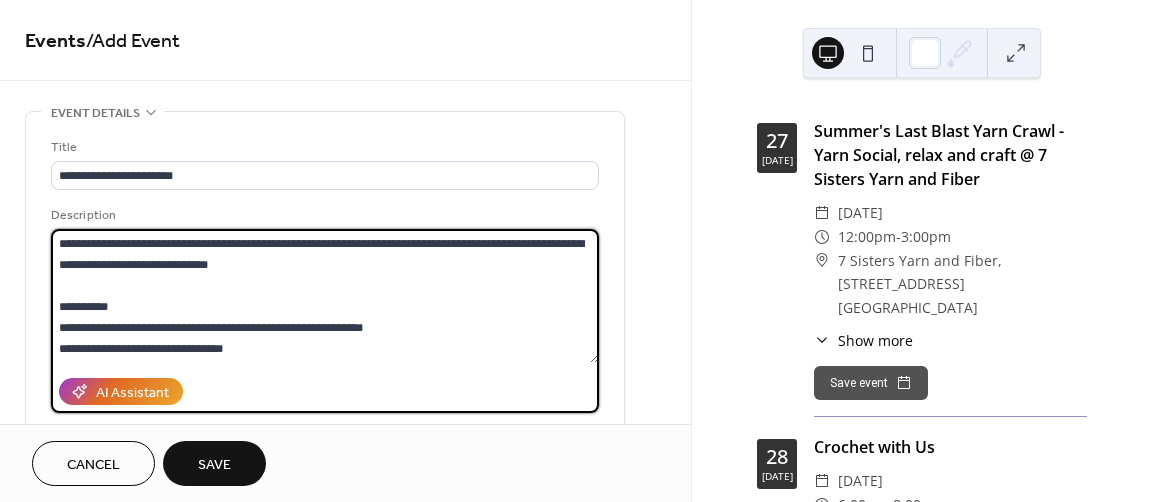scroll, scrollTop: 144, scrollLeft: 0, axis: vertical 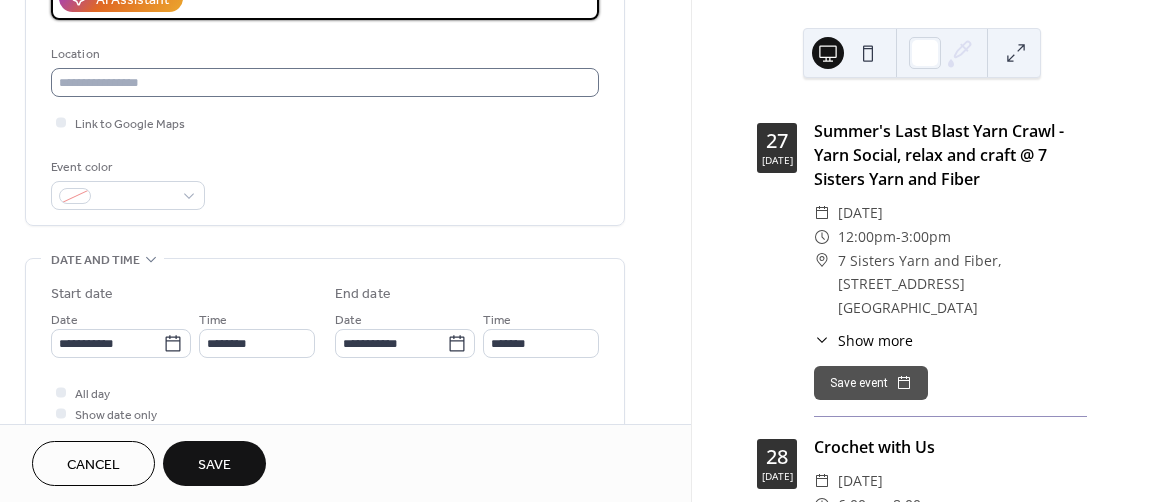 type on "**********" 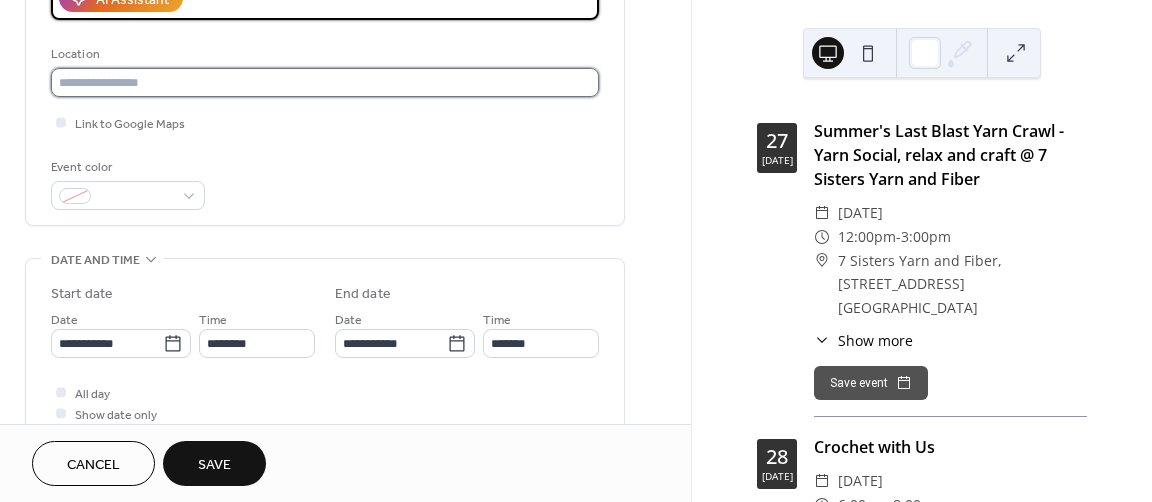 click at bounding box center (325, 82) 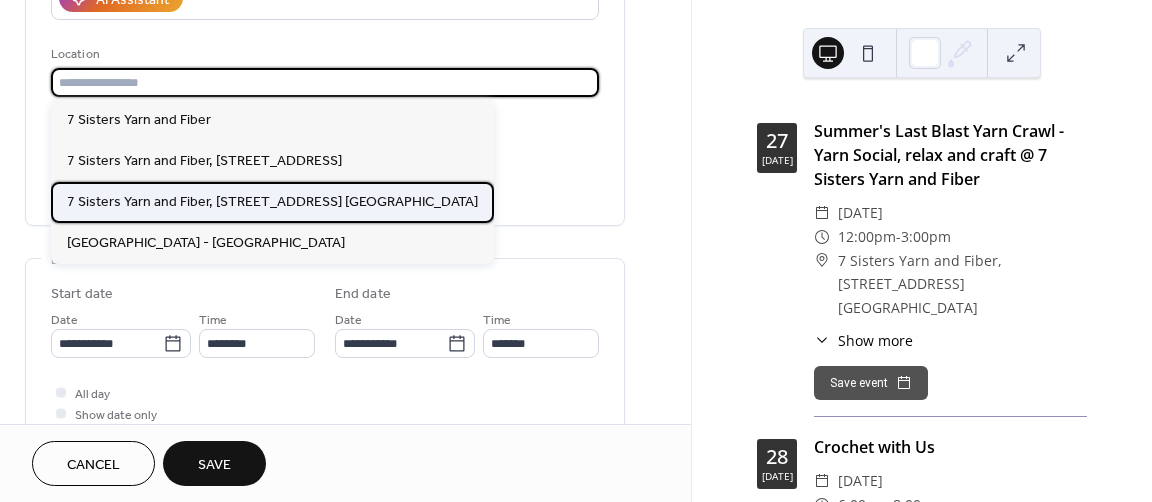 click on "7 Sisters Yarn and Fiber, 5817 South Lindbergh Blvd. St. Louis MO  63123" at bounding box center (272, 202) 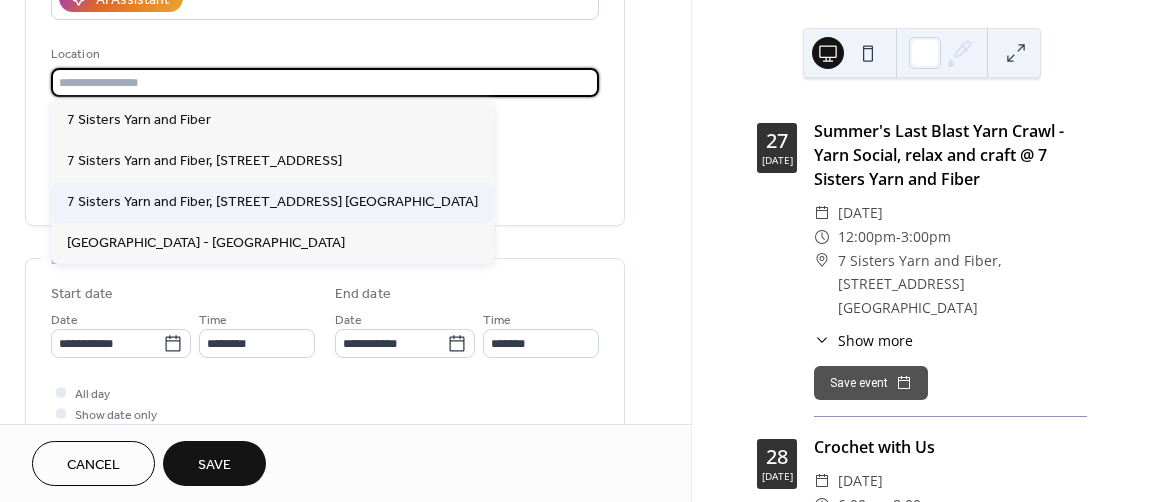 type on "**********" 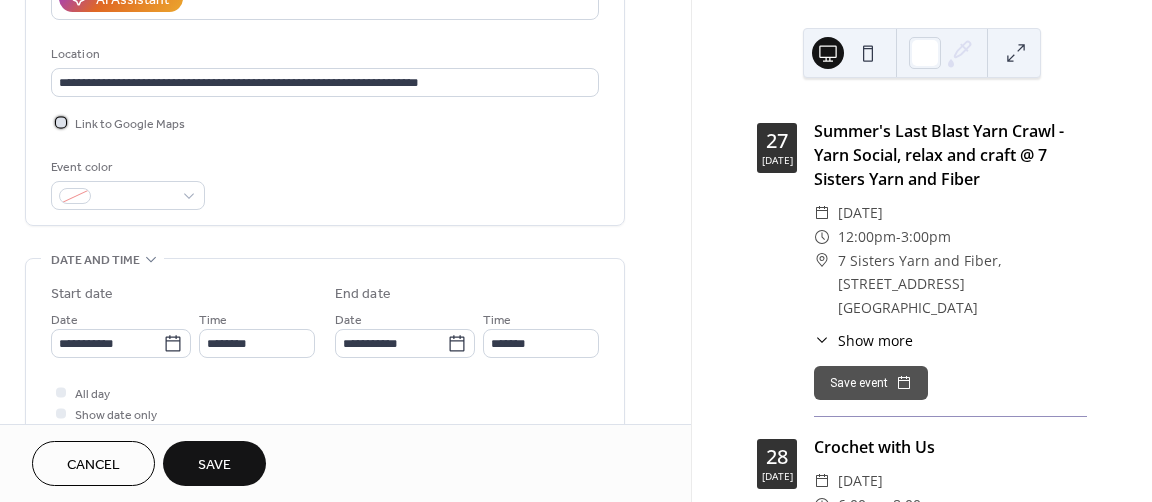 click at bounding box center [61, 122] 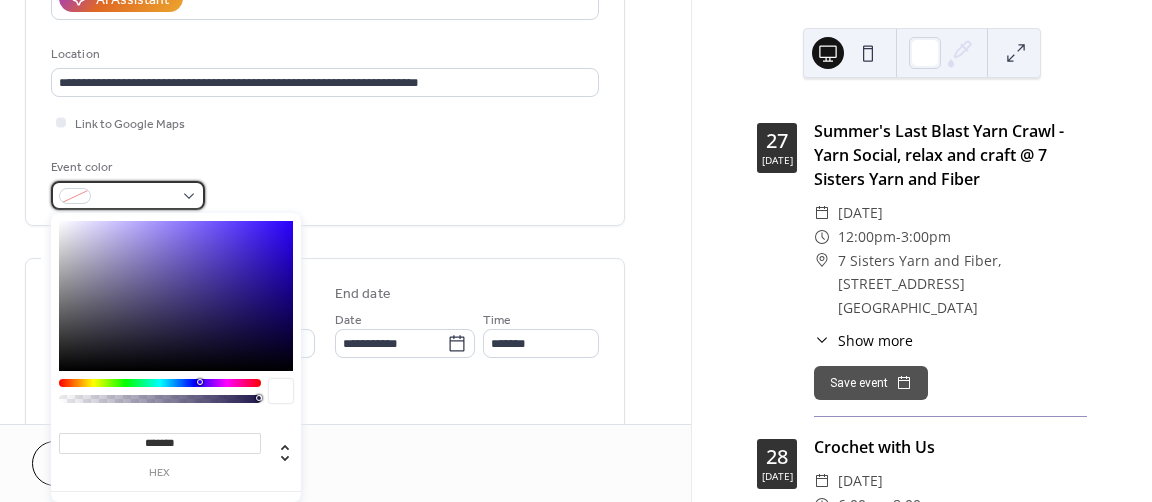 click at bounding box center [128, 195] 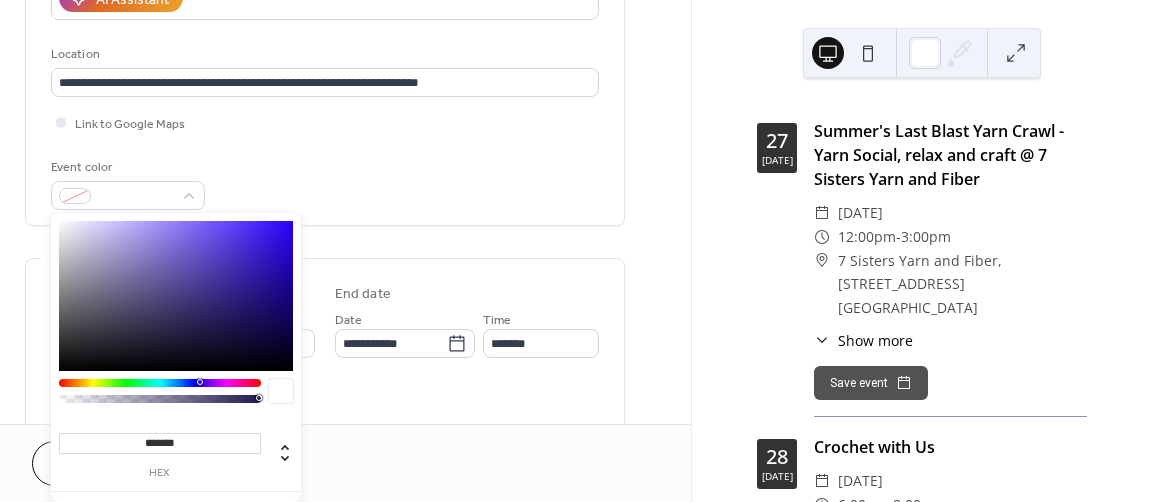 type on "*******" 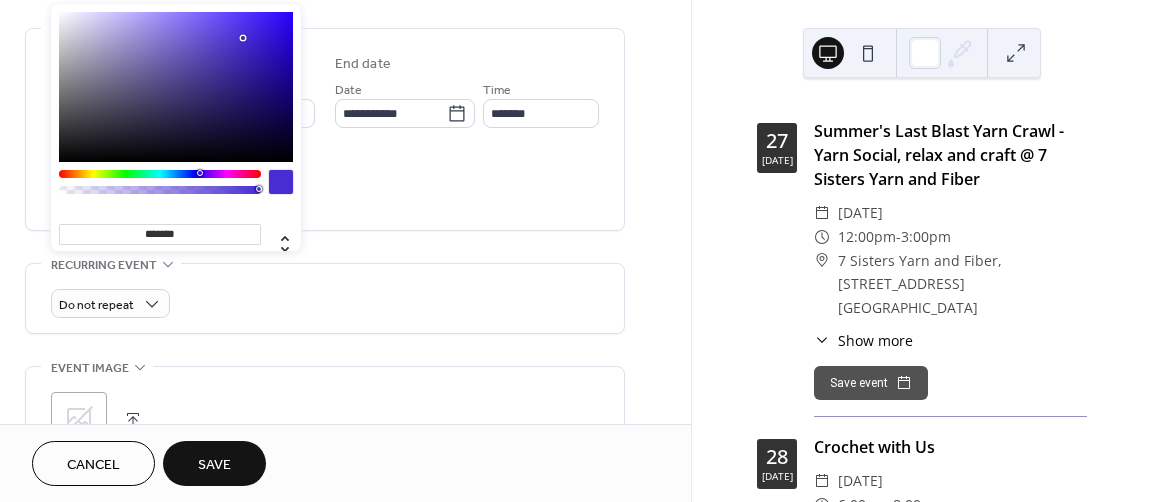 scroll, scrollTop: 632, scrollLeft: 0, axis: vertical 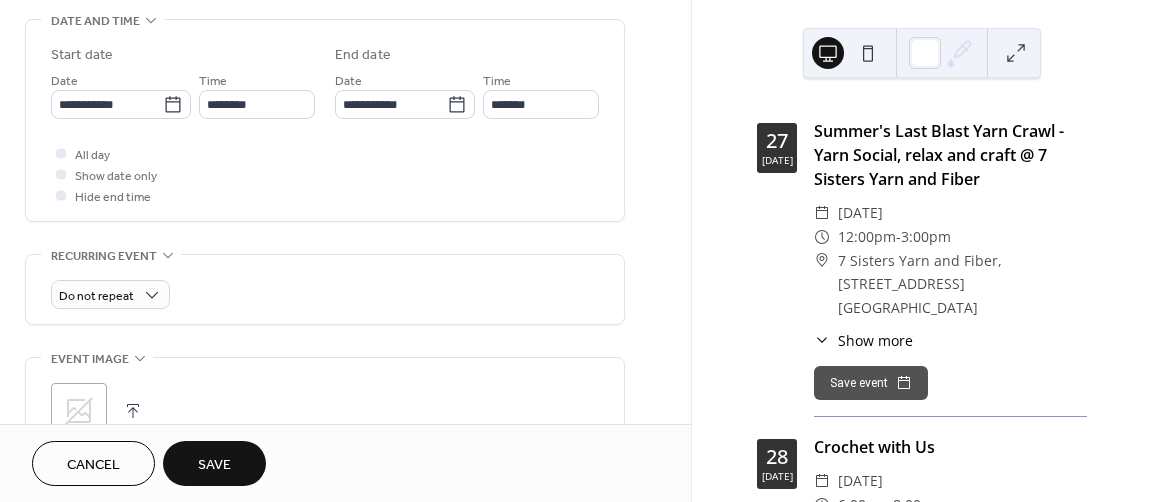 click on "**********" at bounding box center [325, 120] 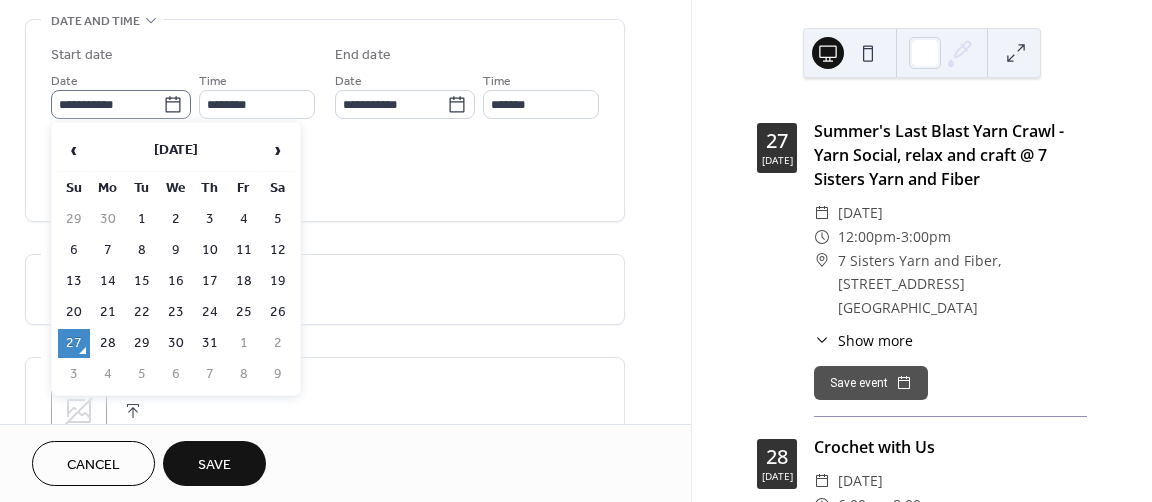 click 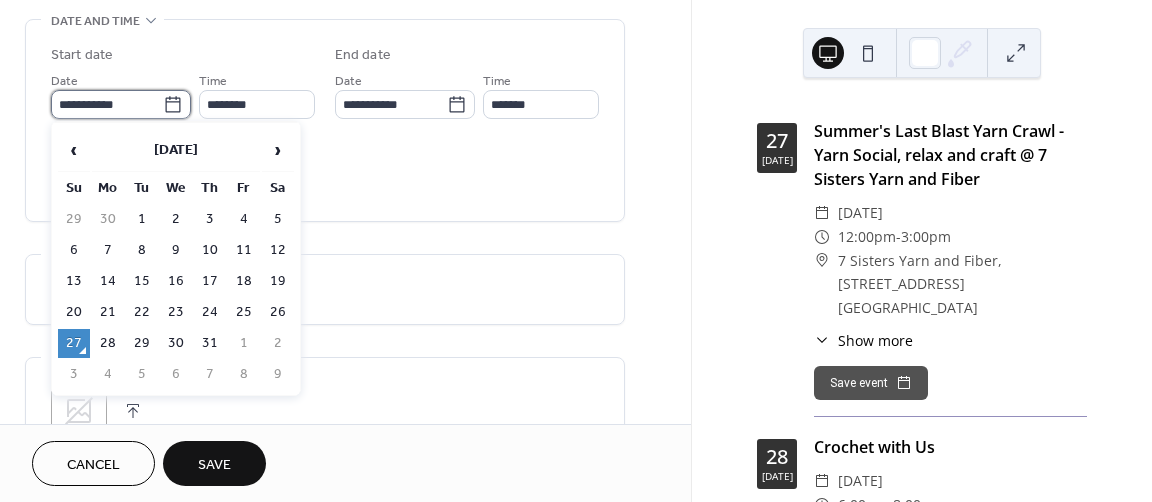 click on "**********" at bounding box center (107, 104) 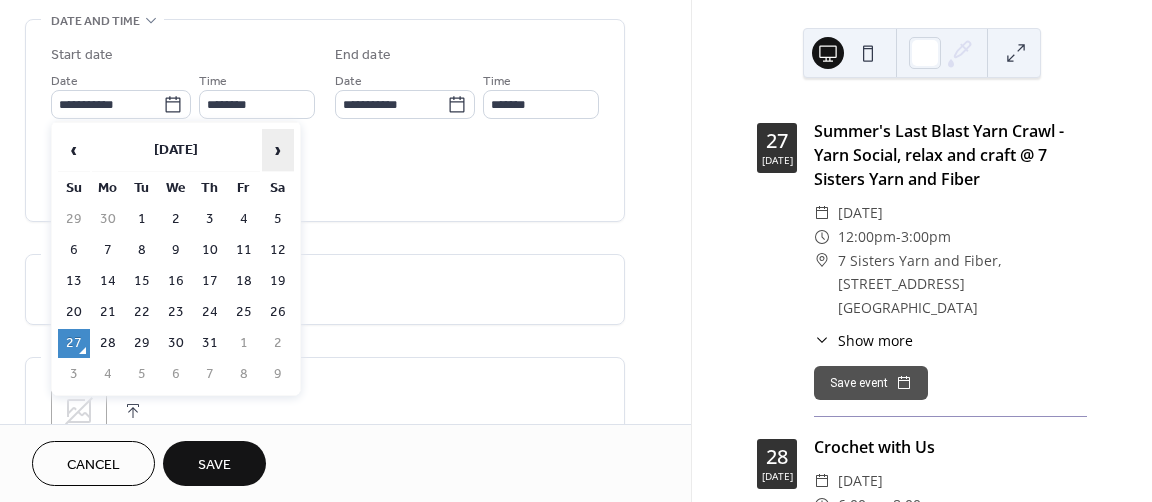 click on "›" at bounding box center (278, 150) 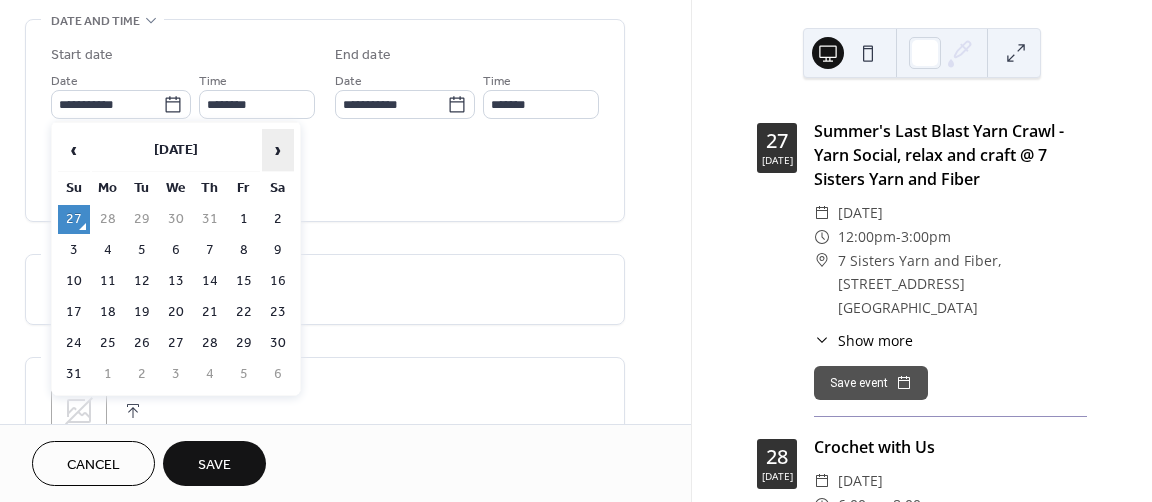click on "›" at bounding box center [278, 150] 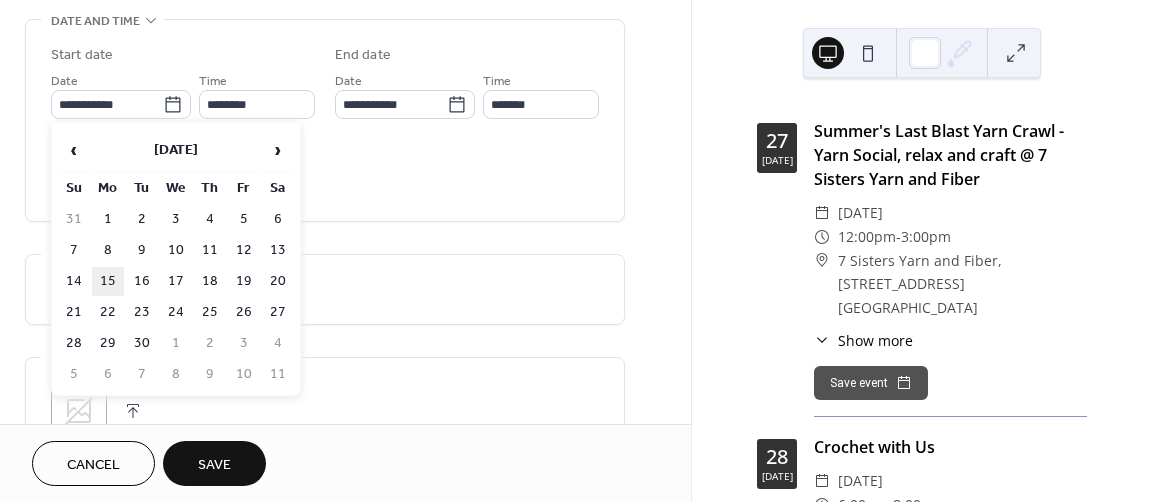 click on "15" at bounding box center [108, 281] 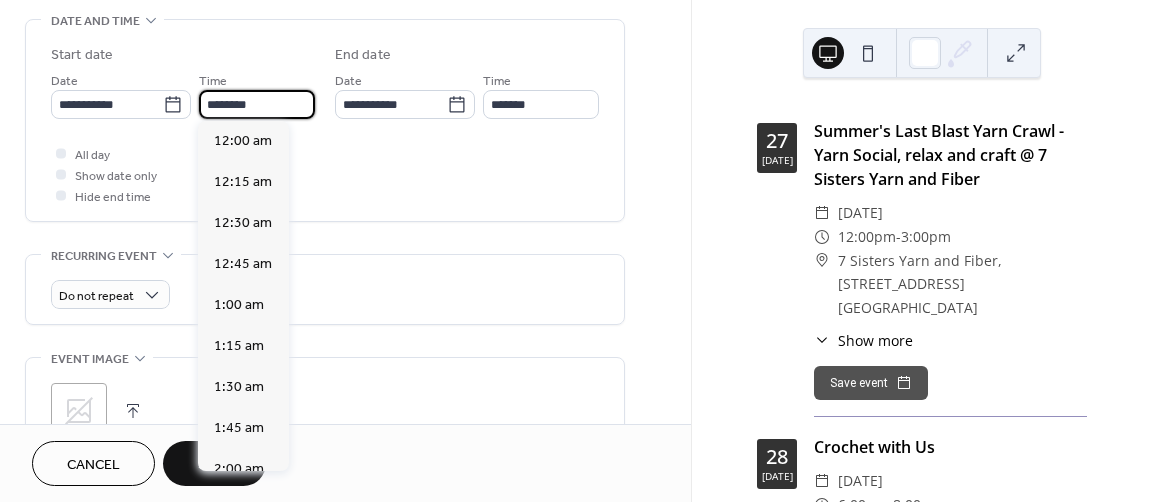click on "********" at bounding box center [257, 104] 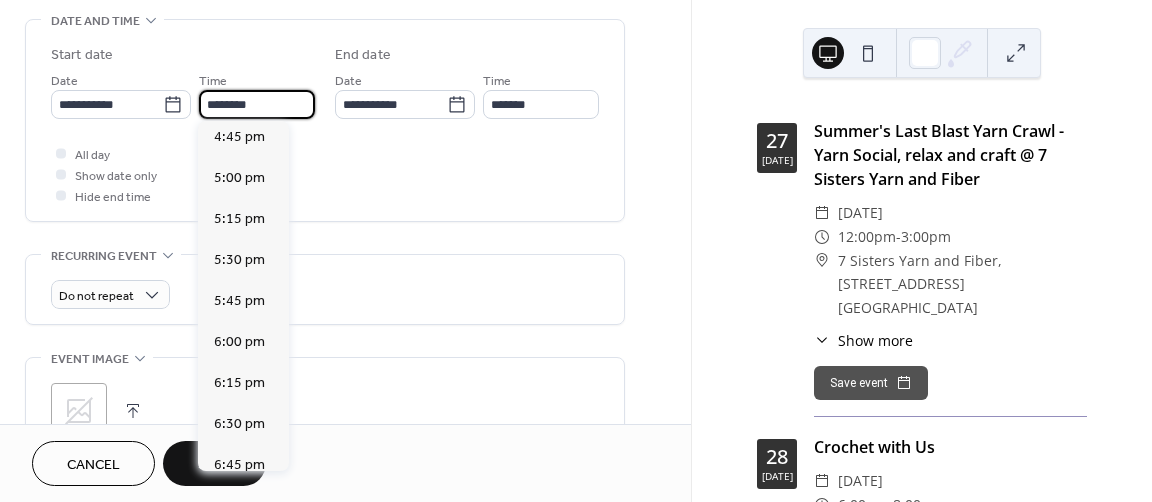 scroll, scrollTop: 2752, scrollLeft: 0, axis: vertical 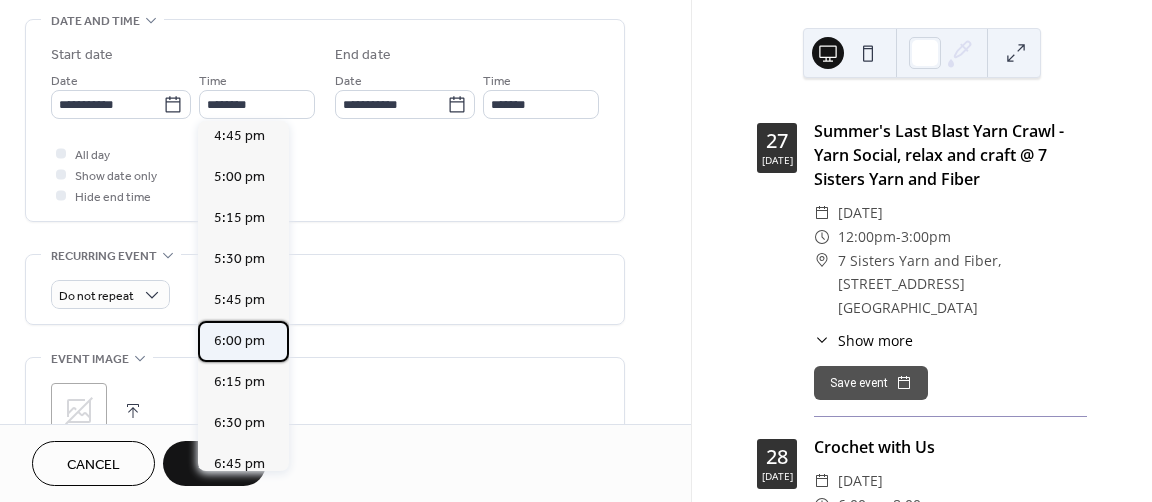 click on "6:00 pm" at bounding box center (239, 341) 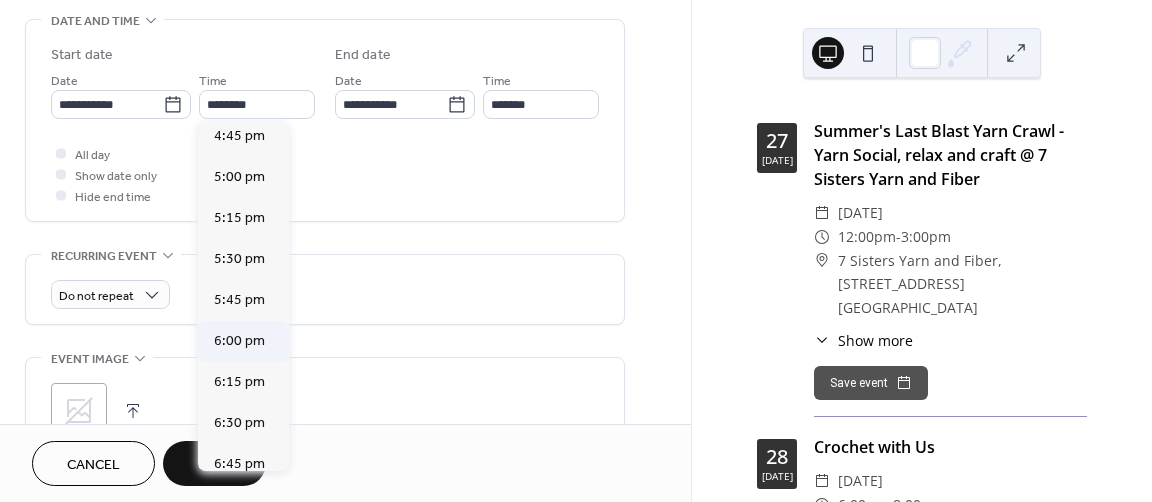type on "*******" 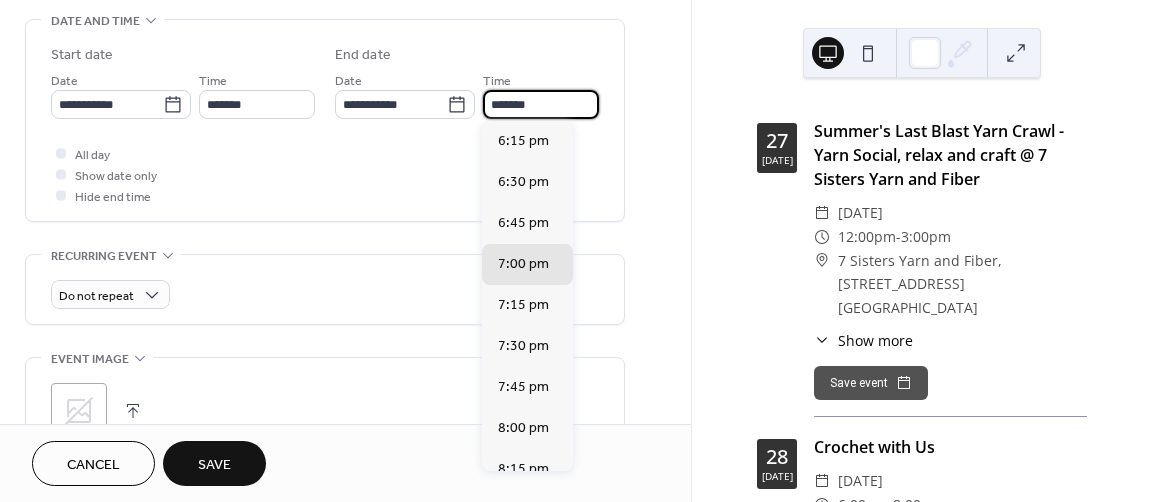 click on "*******" at bounding box center (541, 104) 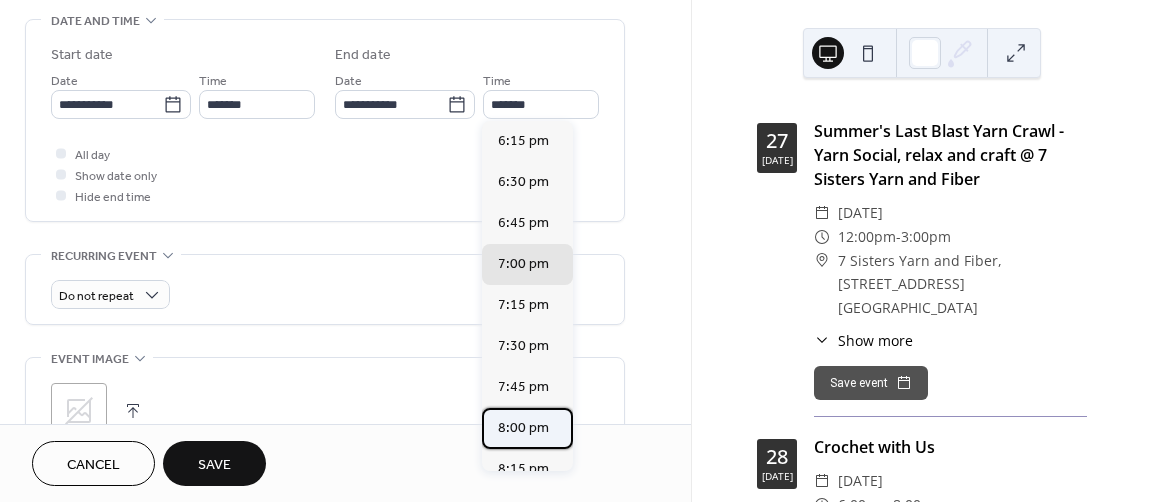click on "8:00 pm" at bounding box center [523, 428] 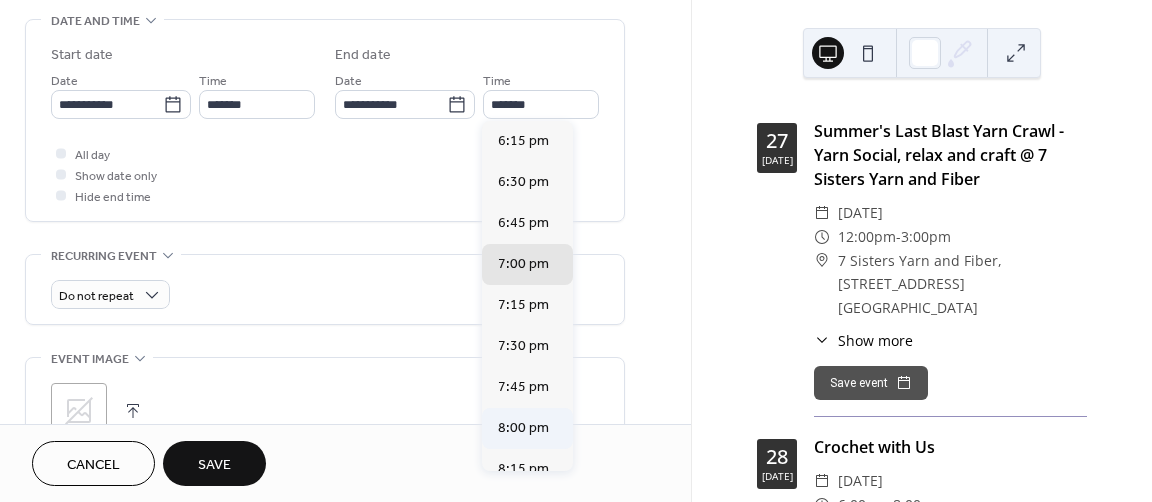 type on "*******" 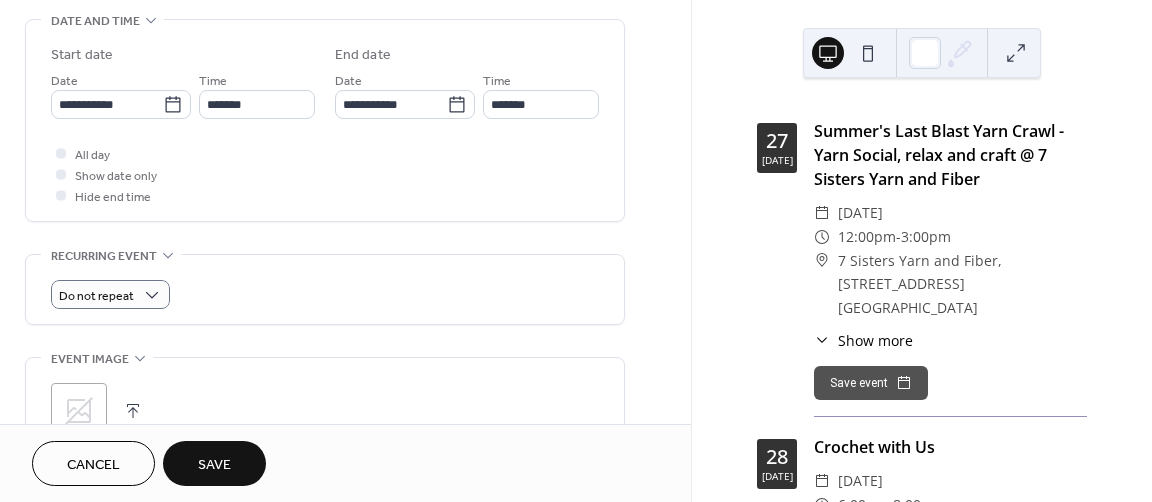 click on "**********" at bounding box center (325, 120) 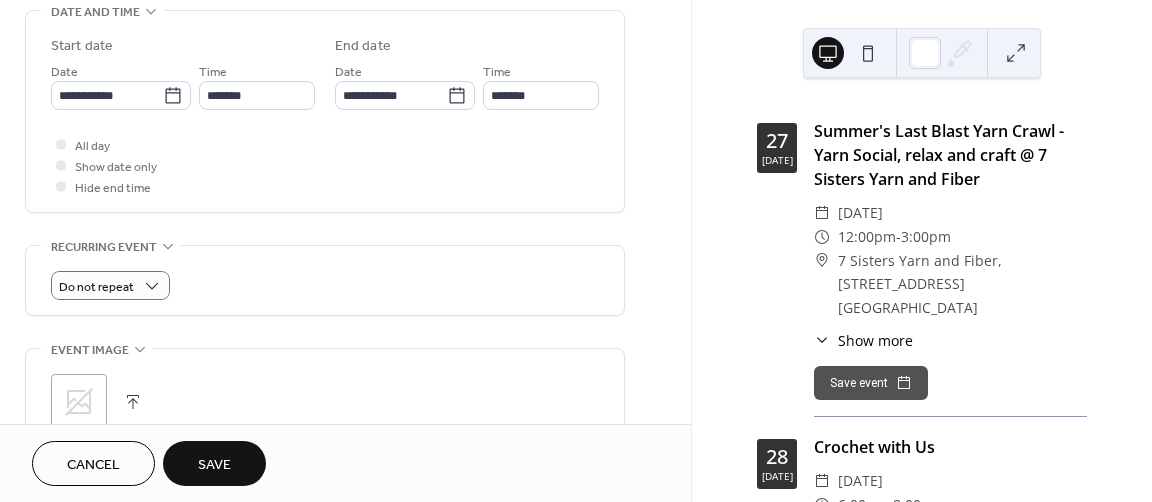 scroll, scrollTop: 655, scrollLeft: 0, axis: vertical 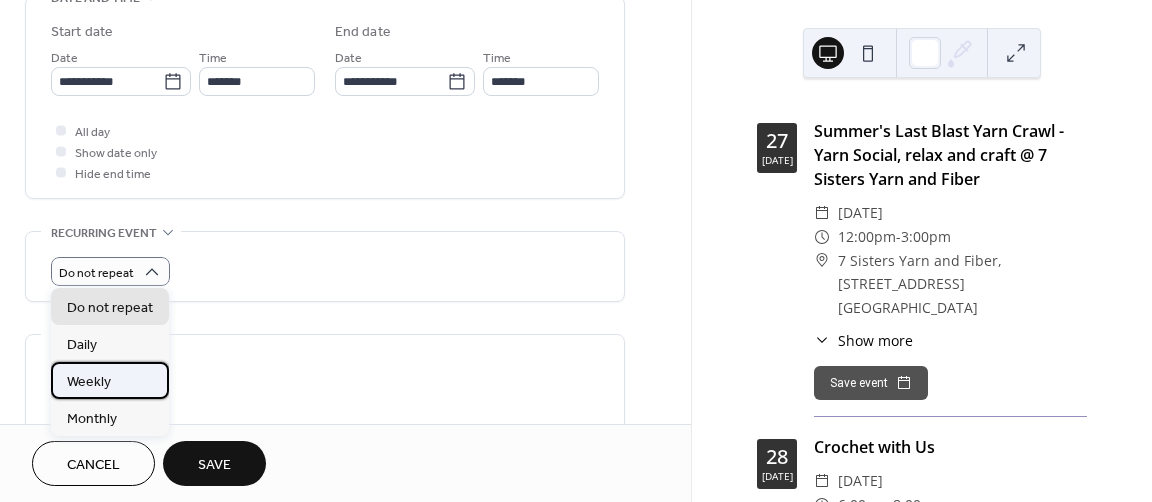 click on "Weekly" at bounding box center [89, 381] 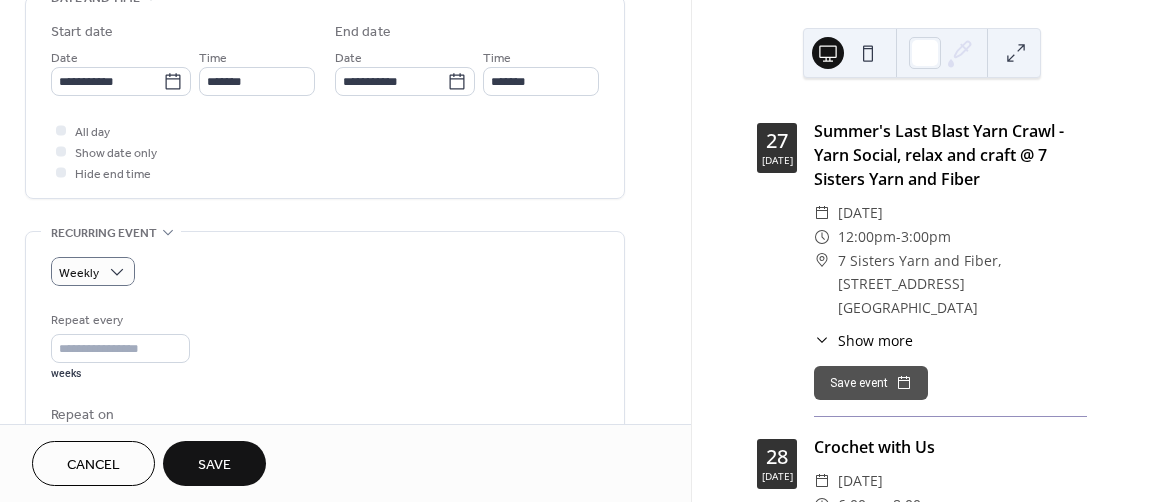 scroll, scrollTop: 643, scrollLeft: 0, axis: vertical 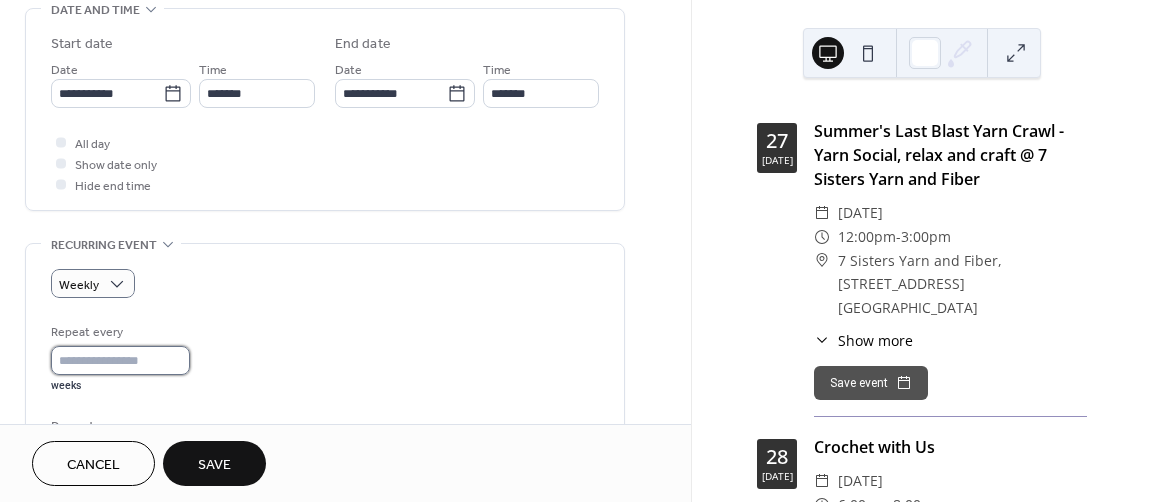 click on "*" at bounding box center [120, 360] 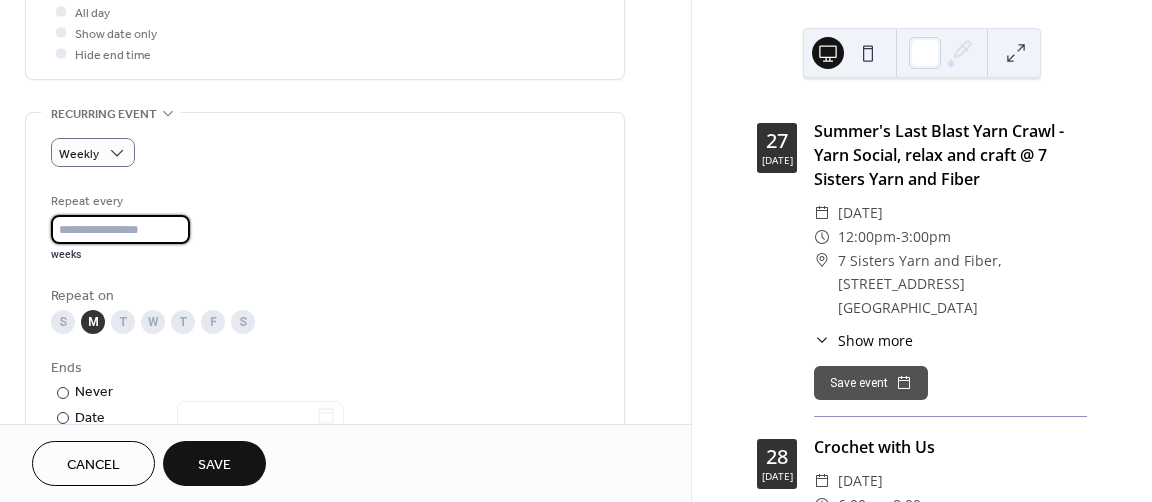 scroll, scrollTop: 876, scrollLeft: 0, axis: vertical 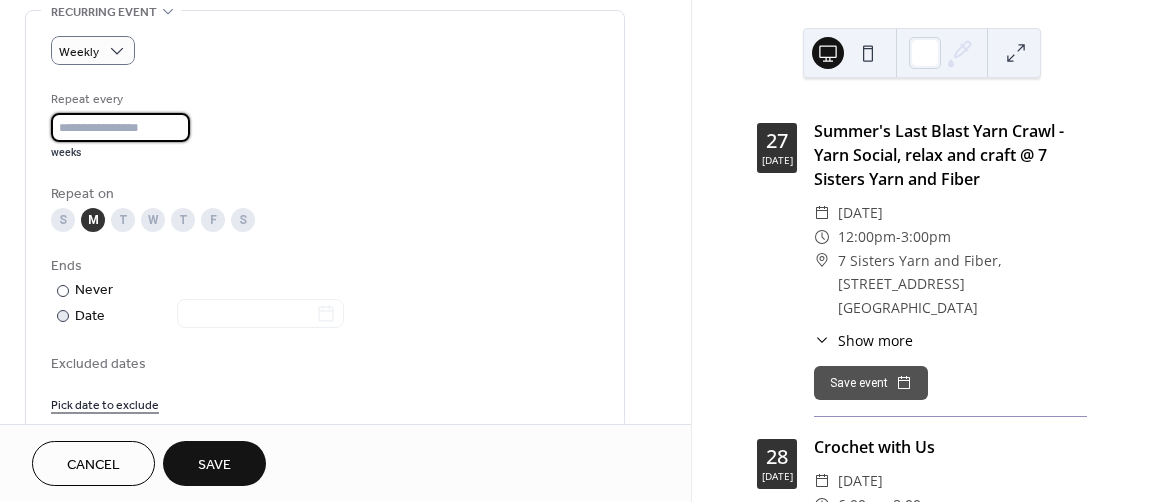 type on "*" 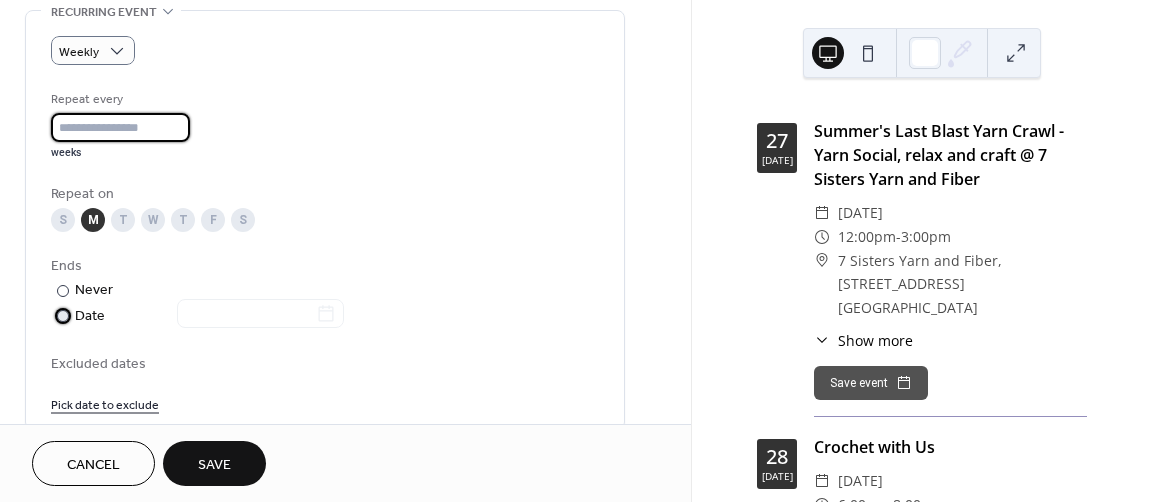 click on "​ Date" at bounding box center [199, 316] 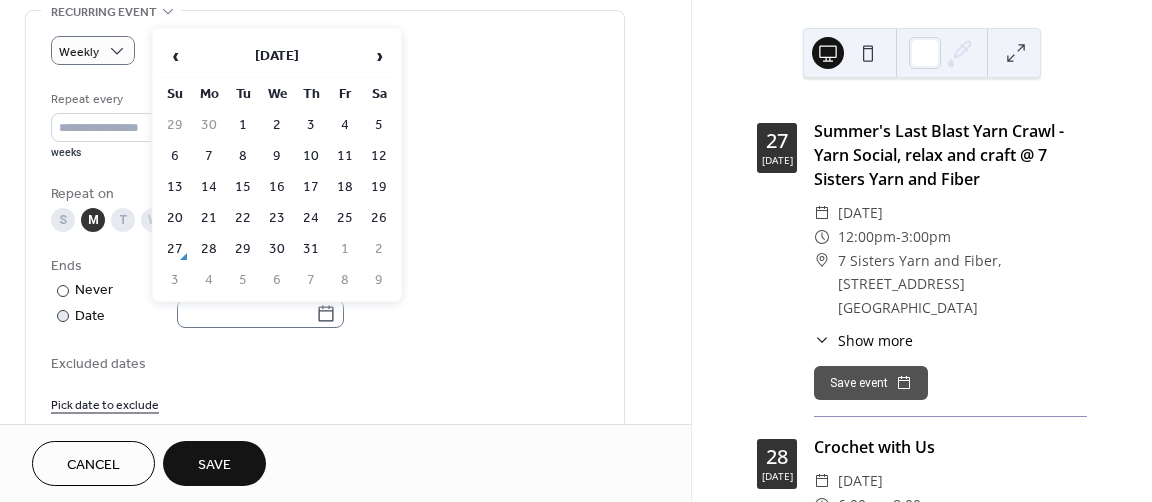 click 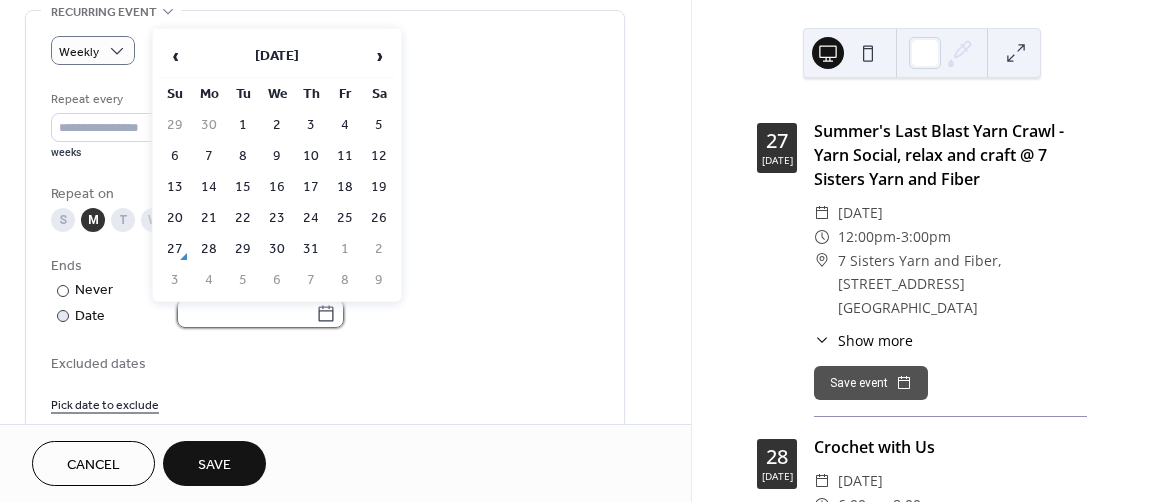 click at bounding box center [246, 313] 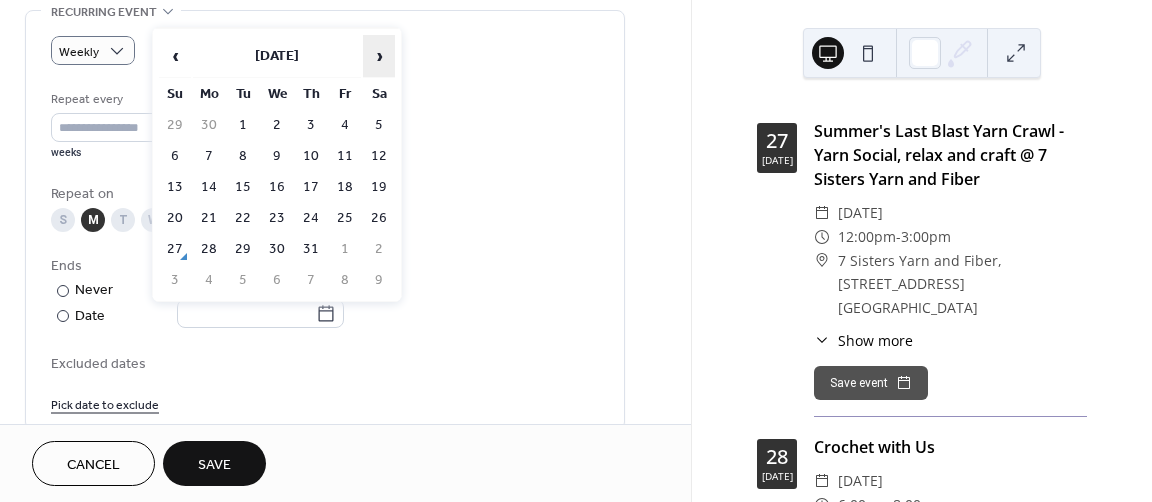 click on "›" at bounding box center [379, 56] 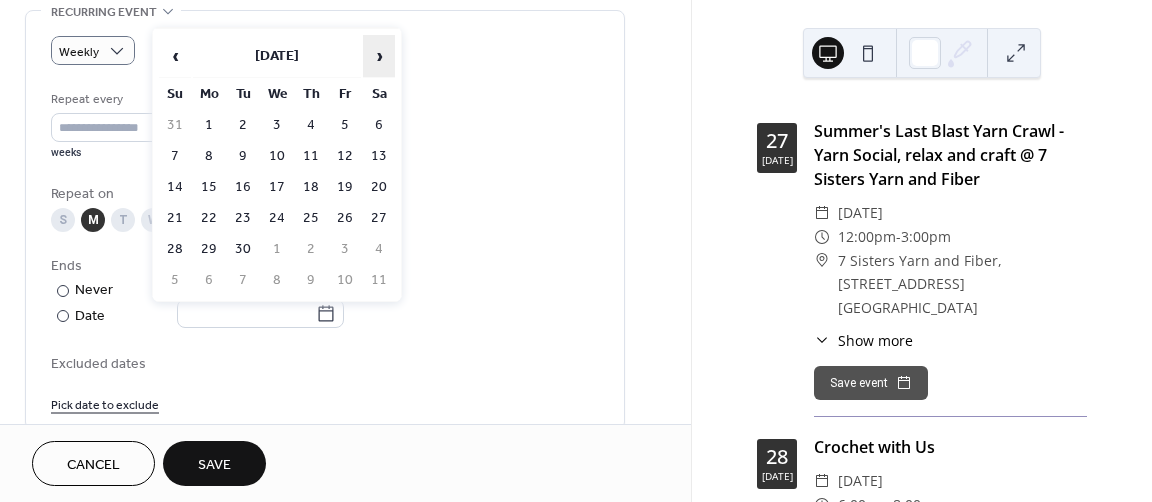 click on "›" at bounding box center (379, 56) 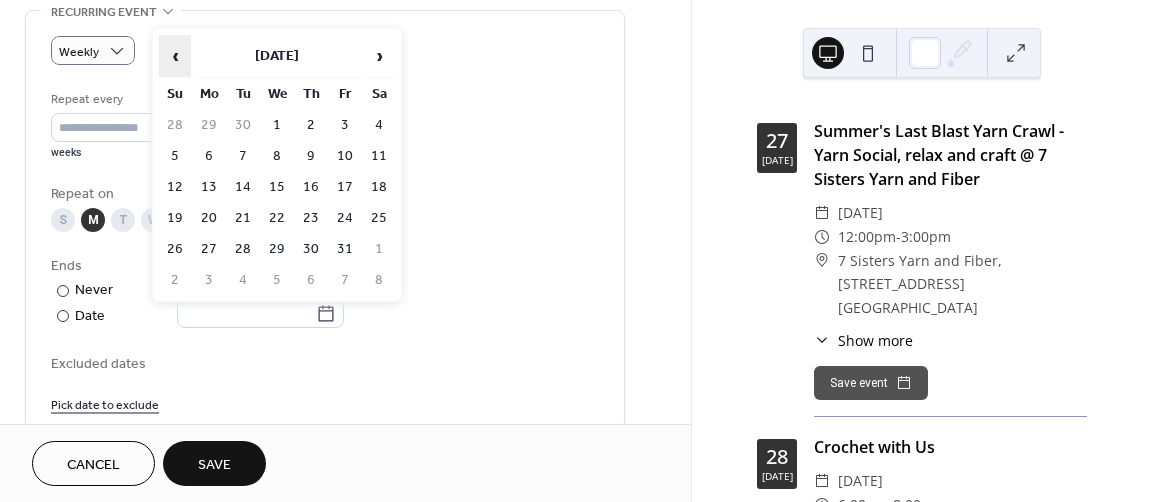 click on "‹" at bounding box center [175, 56] 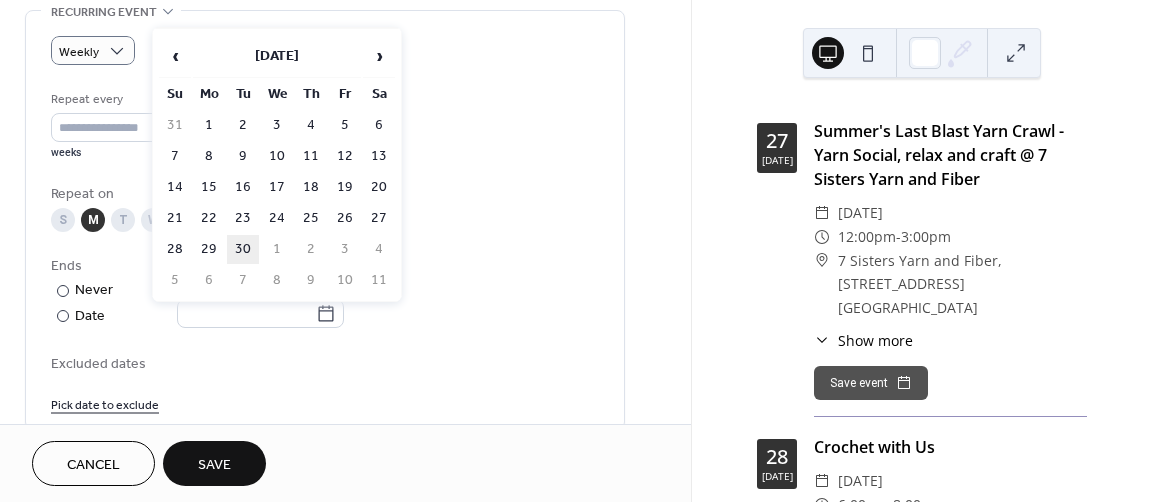 click on "30" at bounding box center [243, 249] 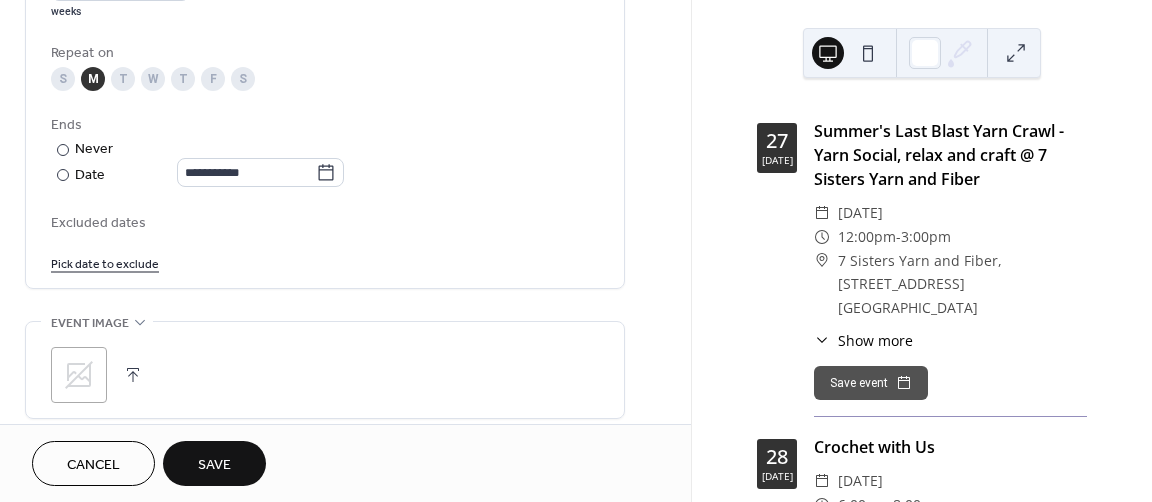 scroll, scrollTop: 1019, scrollLeft: 0, axis: vertical 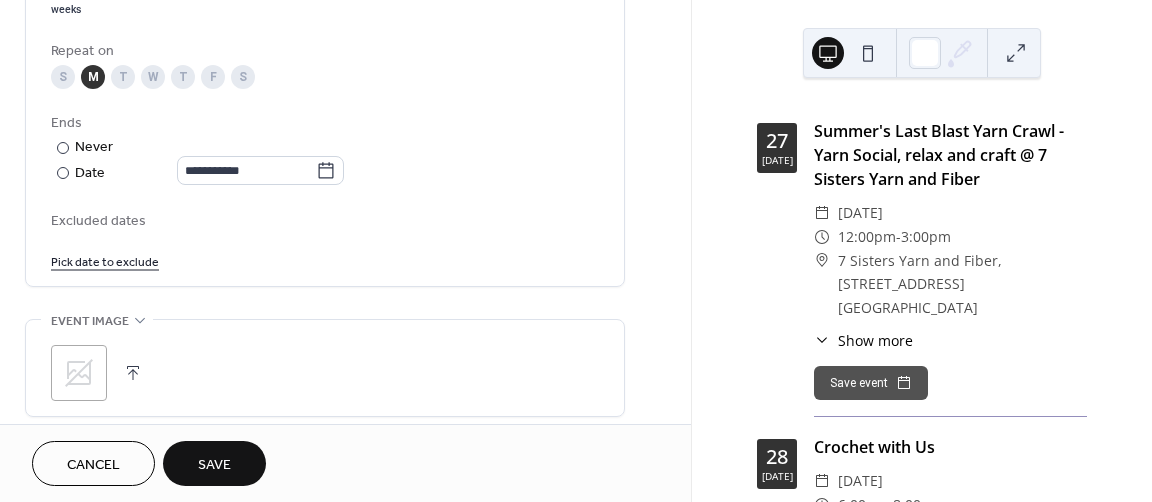 click 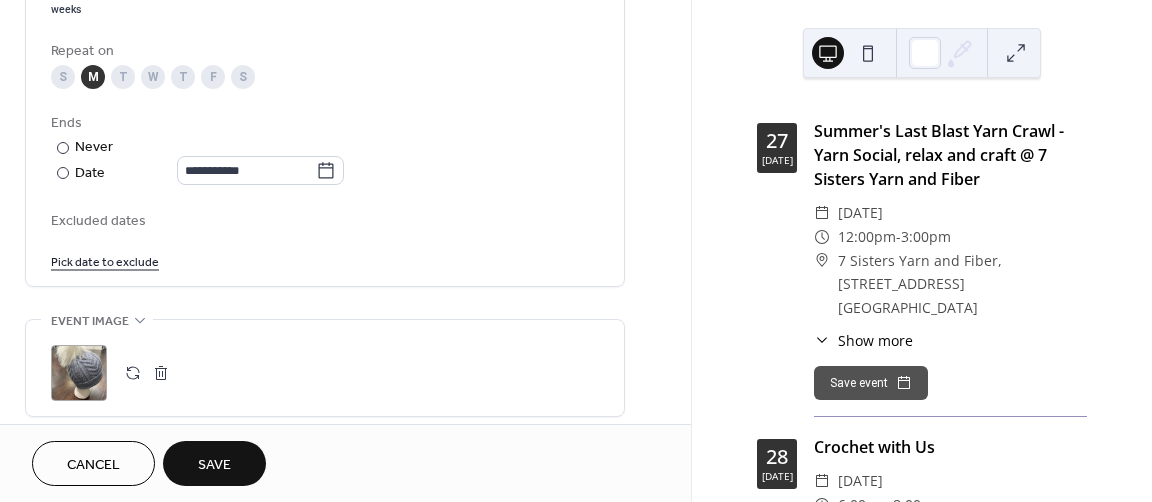 click on "Pick date to exclude" at bounding box center (105, 260) 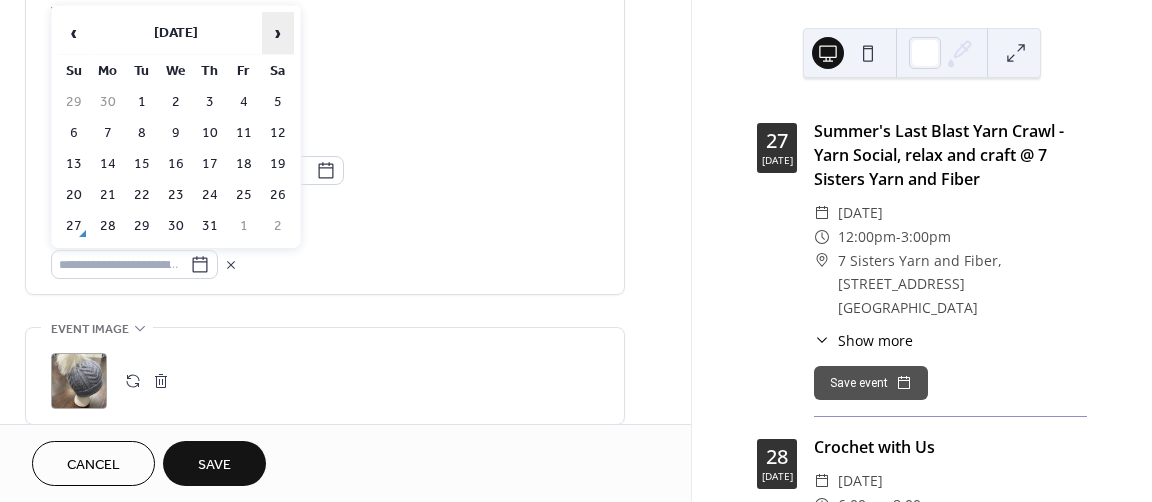 click on "›" at bounding box center [278, 33] 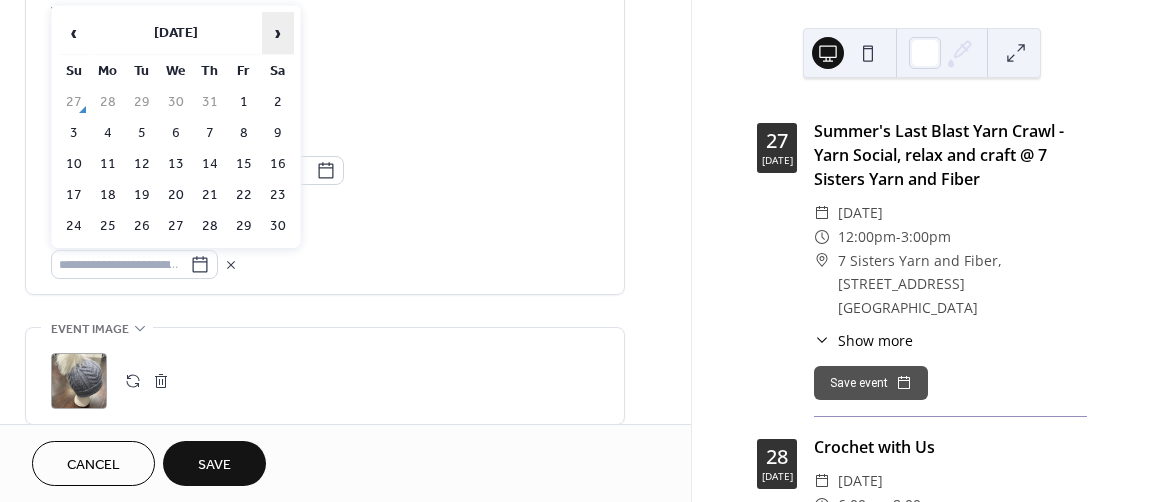 click on "›" at bounding box center (278, 33) 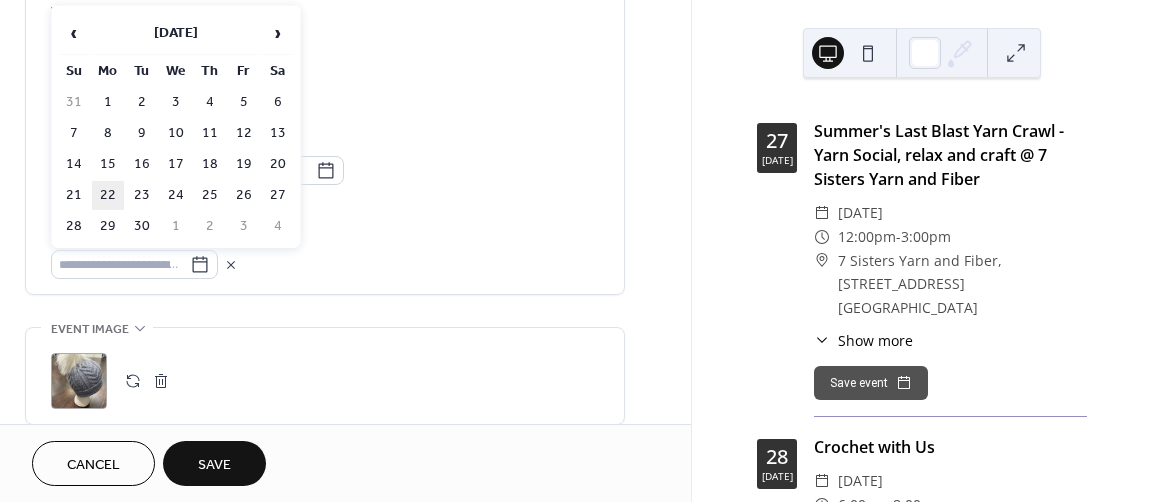 click on "22" at bounding box center (108, 195) 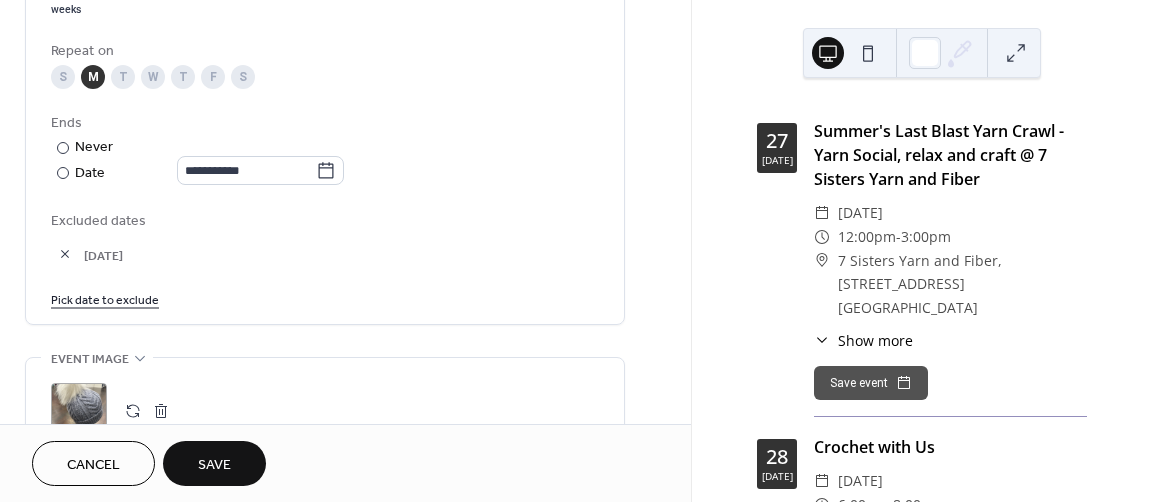 click at bounding box center (65, 254) 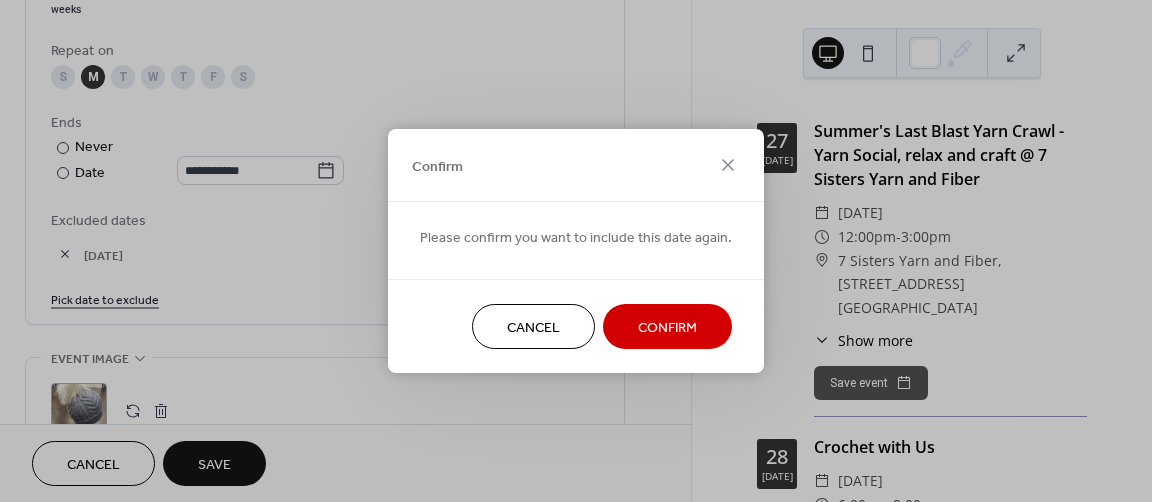 click on "Confirm" at bounding box center (667, 328) 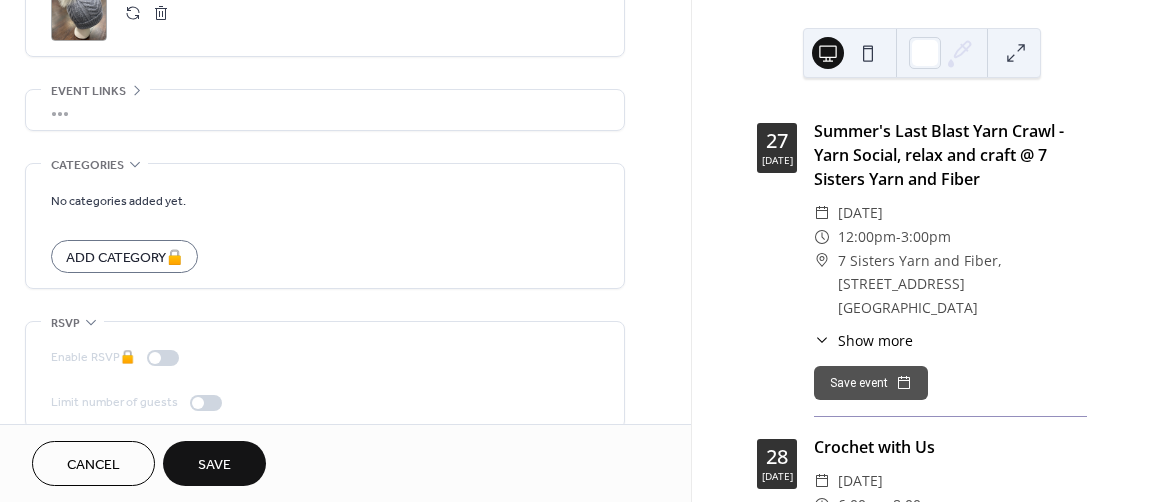 scroll, scrollTop: 1399, scrollLeft: 0, axis: vertical 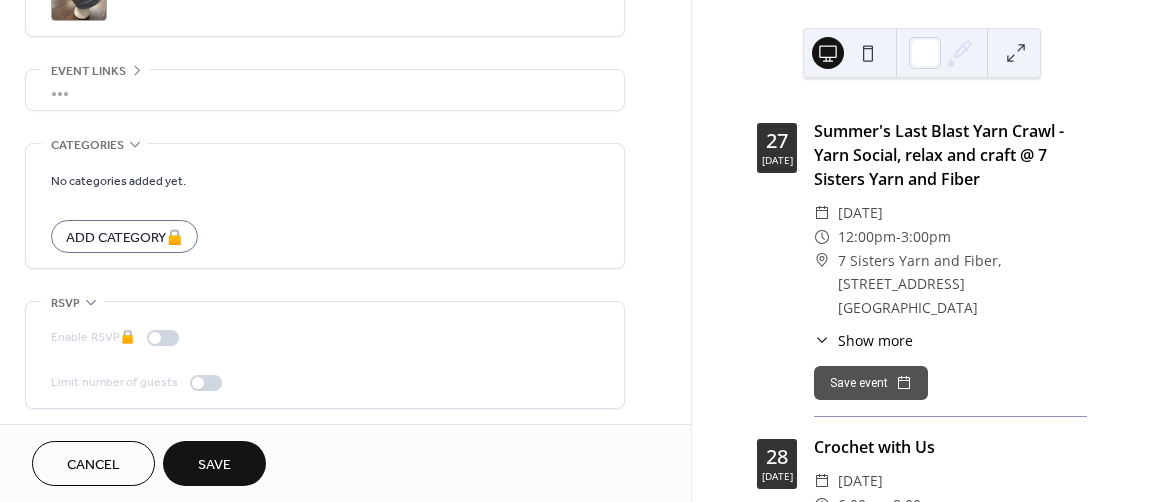 click on "Save" at bounding box center [214, 465] 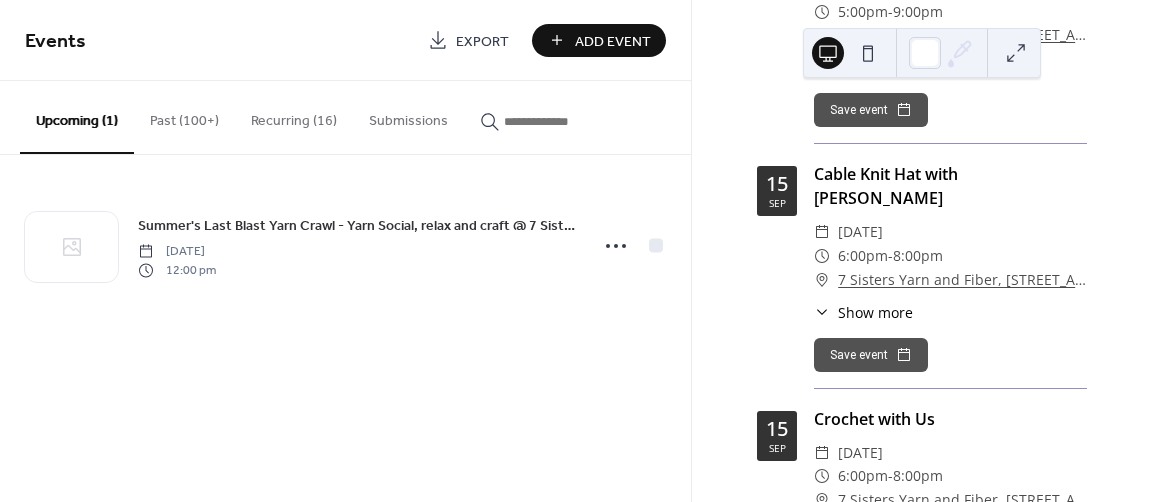 scroll, scrollTop: 4215, scrollLeft: 0, axis: vertical 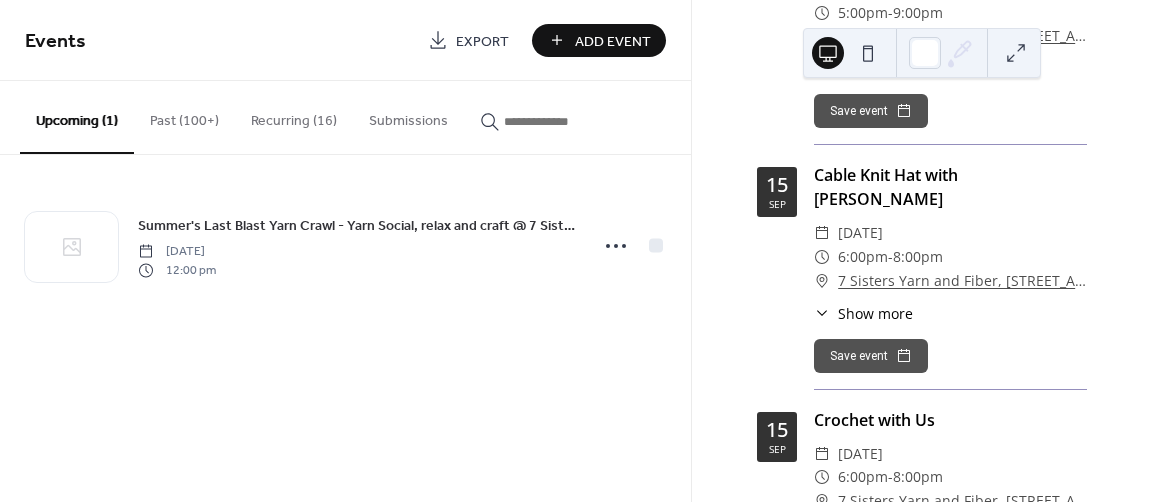 click 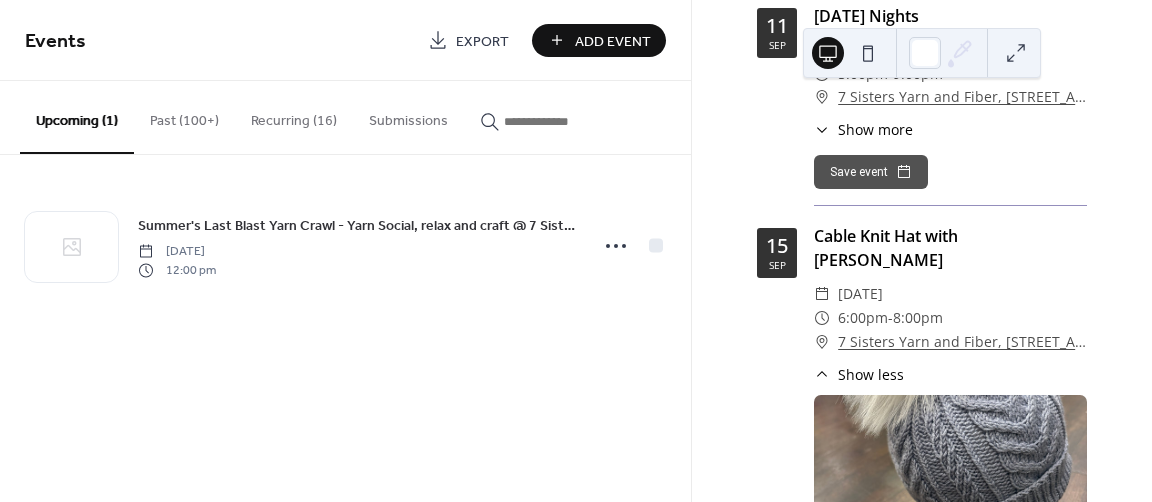scroll, scrollTop: 4297, scrollLeft: 0, axis: vertical 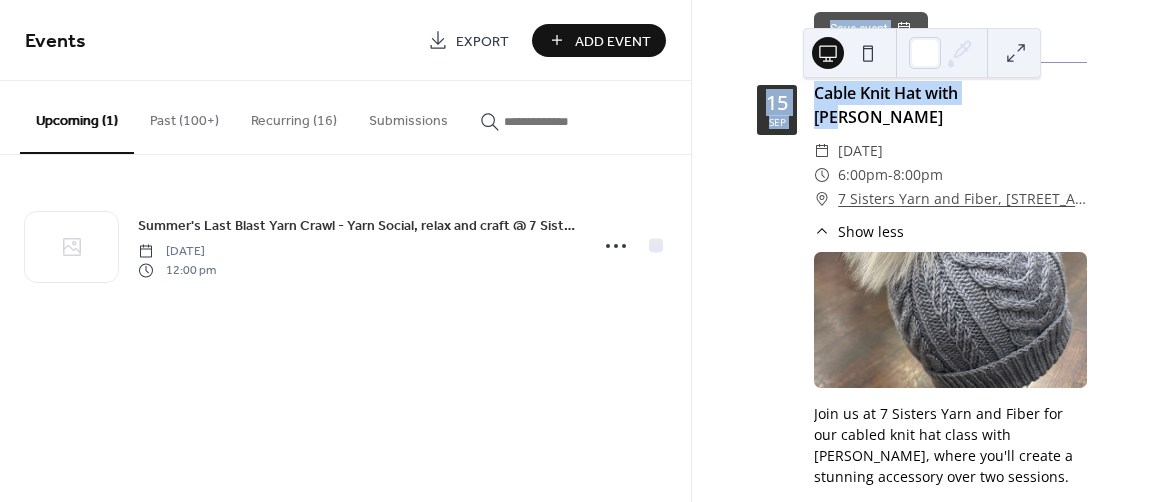 drag, startPoint x: 642, startPoint y: 376, endPoint x: 1215, endPoint y: 94, distance: 638.6337 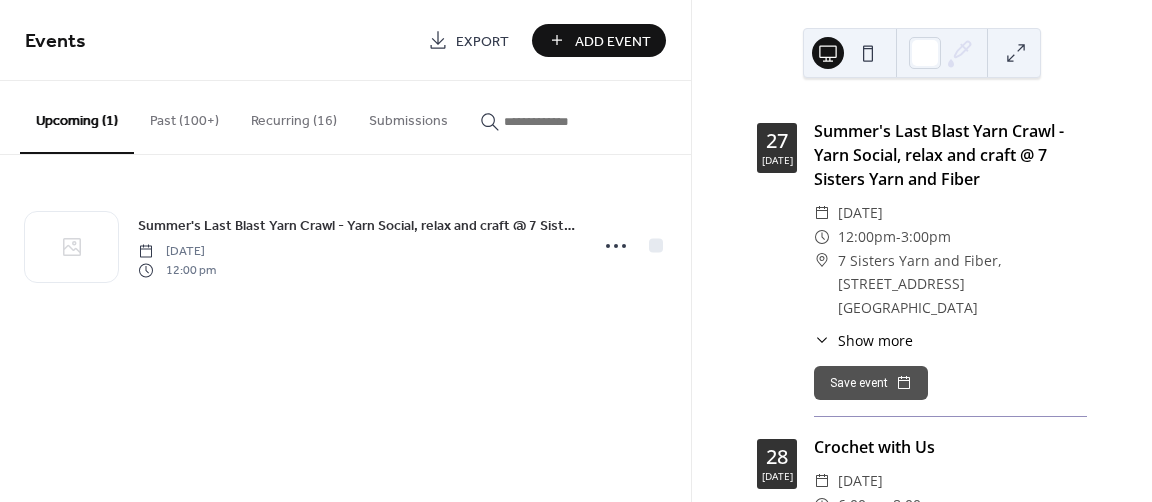scroll, scrollTop: 0, scrollLeft: 0, axis: both 